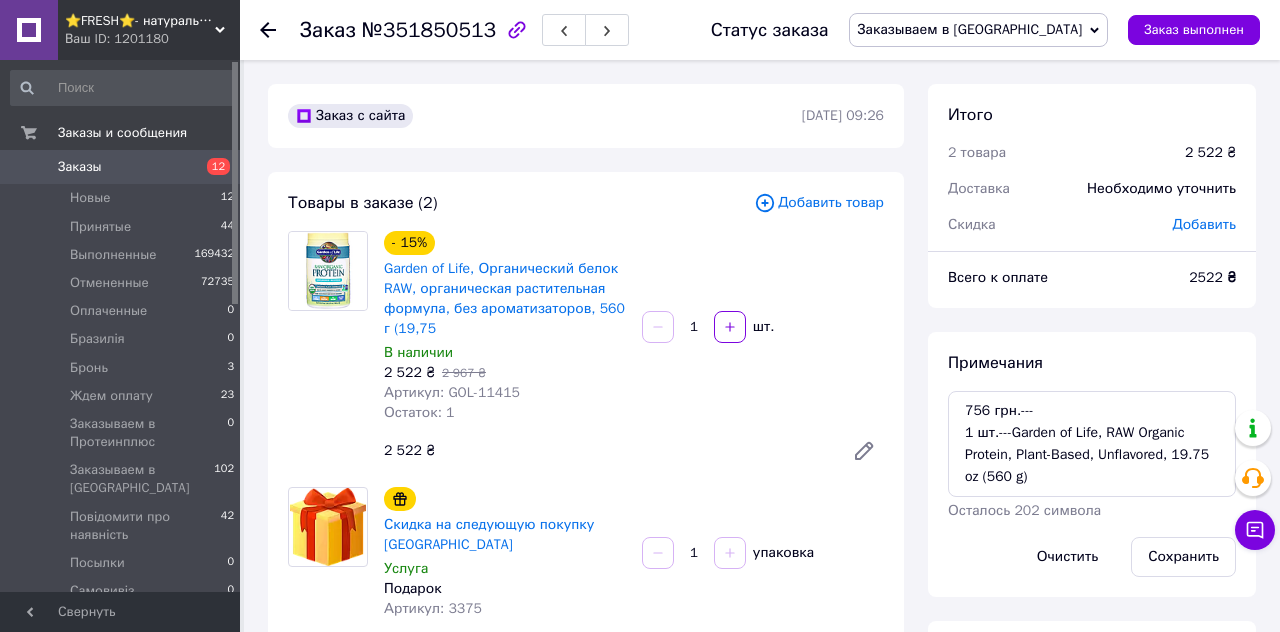 scroll, scrollTop: 0, scrollLeft: 0, axis: both 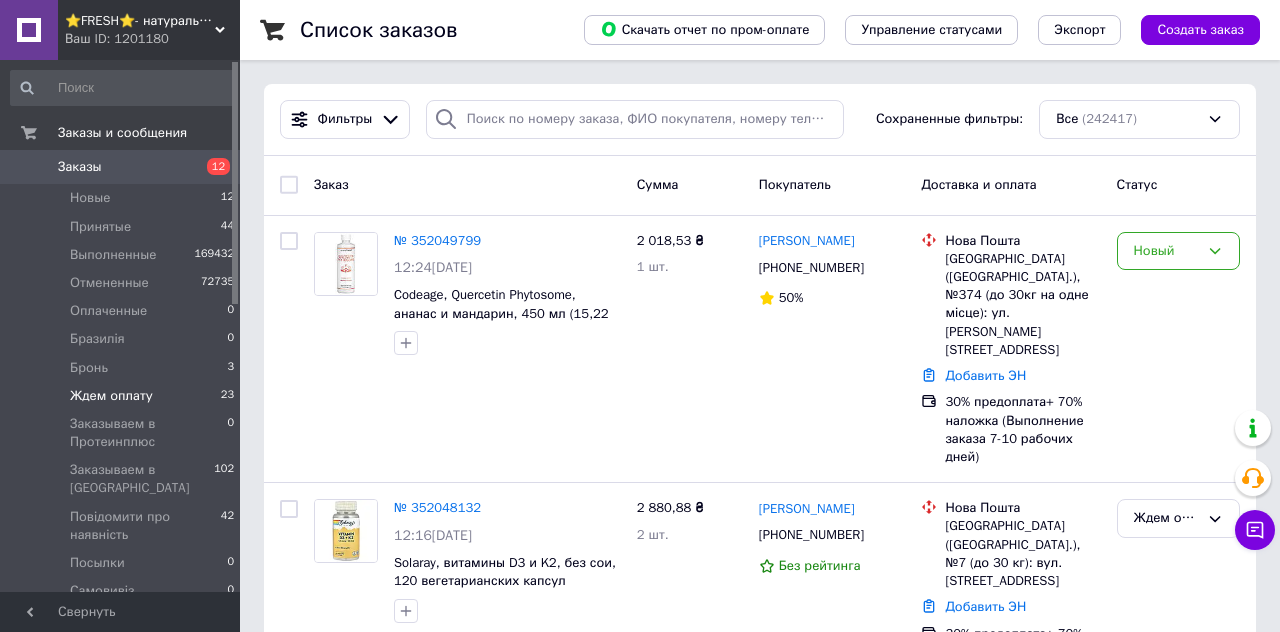click on "Ждем оплату" at bounding box center (111, 396) 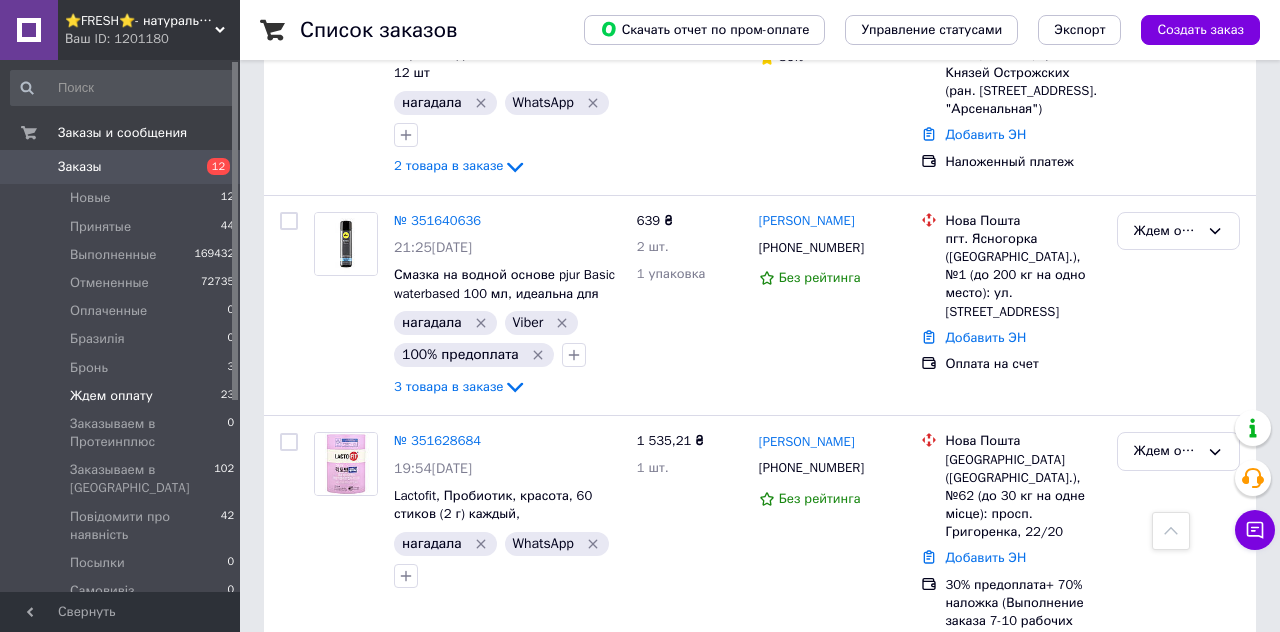 scroll, scrollTop: 3754, scrollLeft: 0, axis: vertical 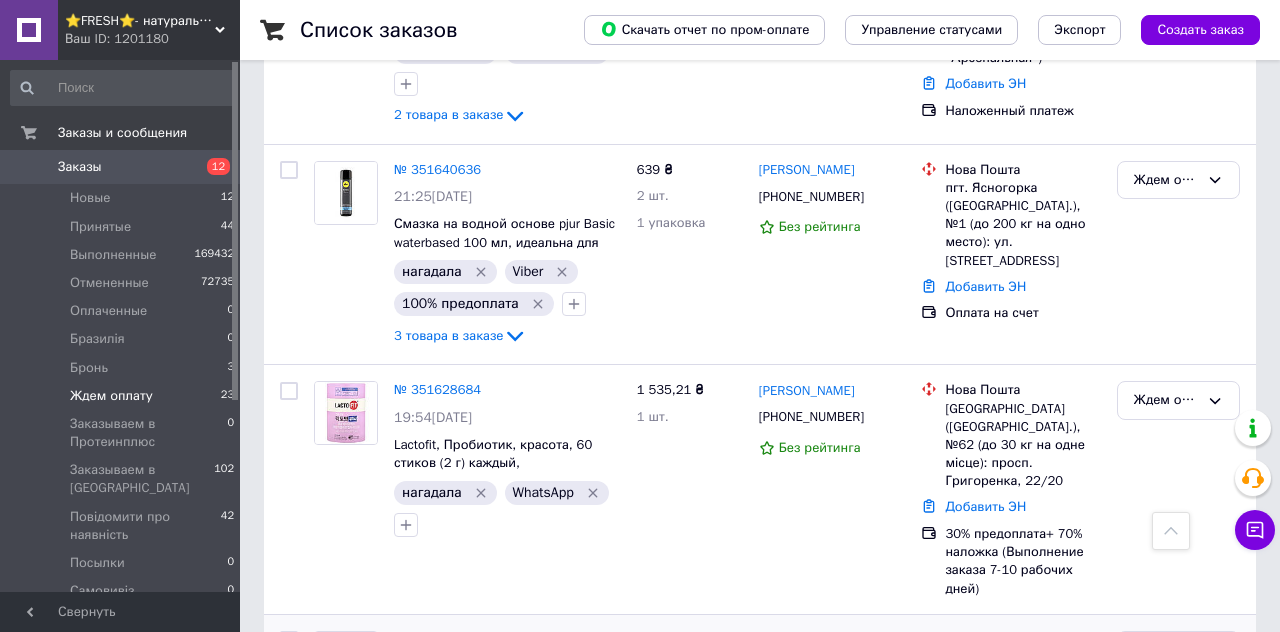click 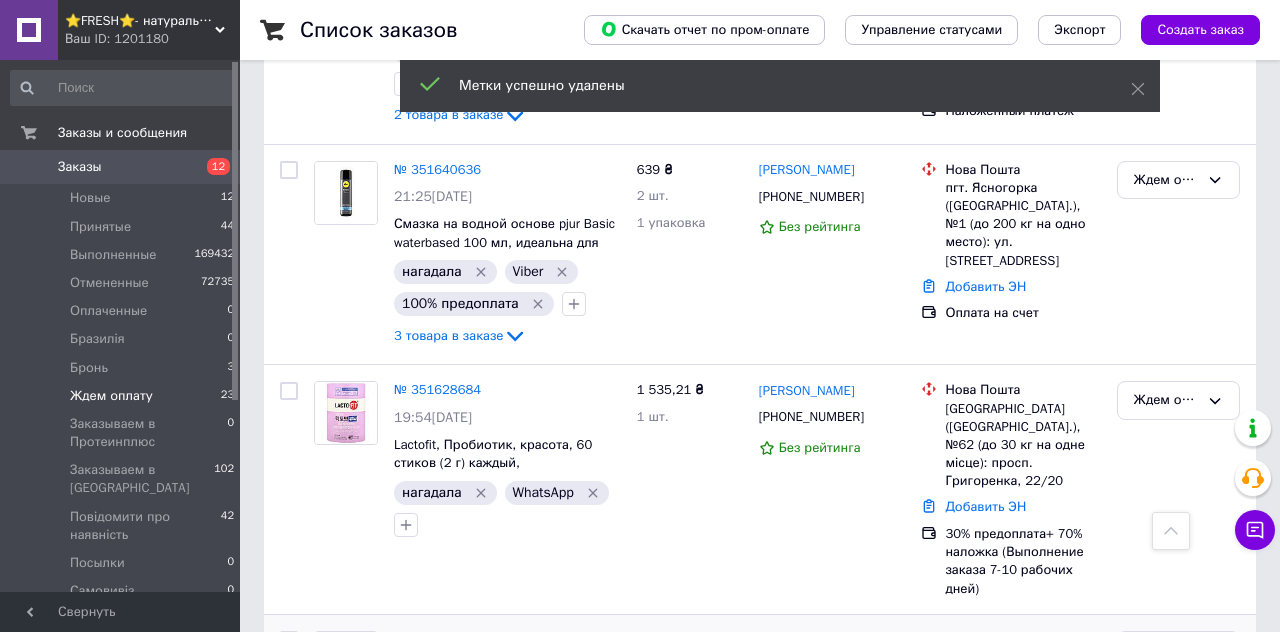 click 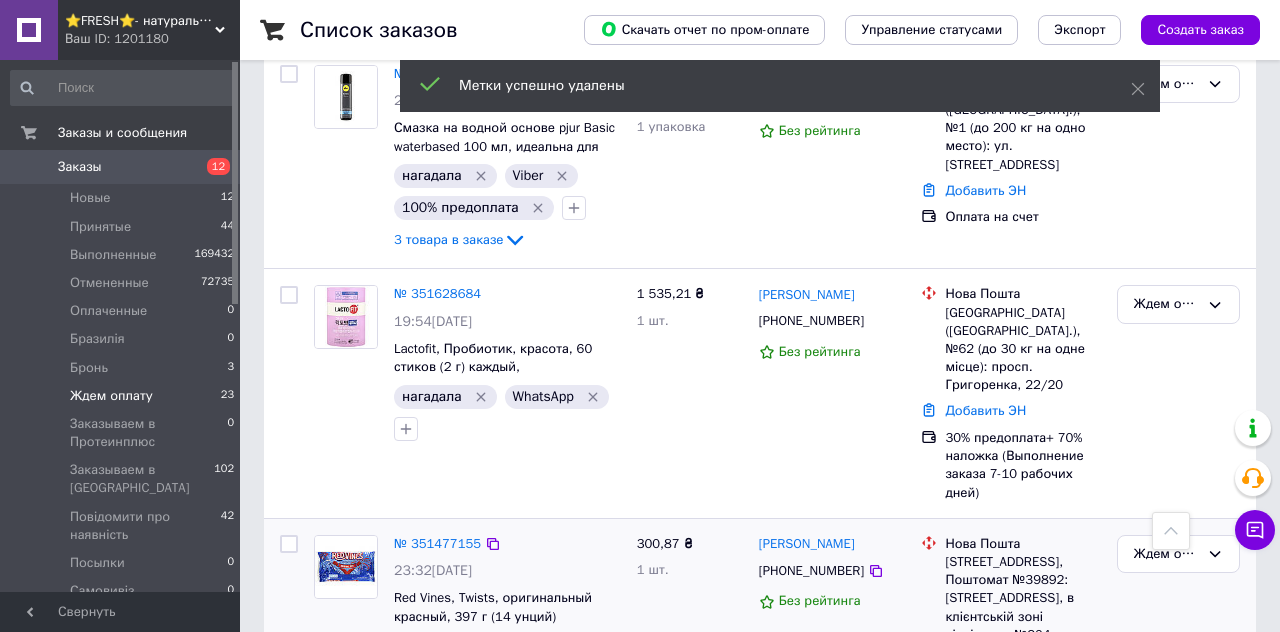 click on "100% оплачено" at bounding box center [411, 742] 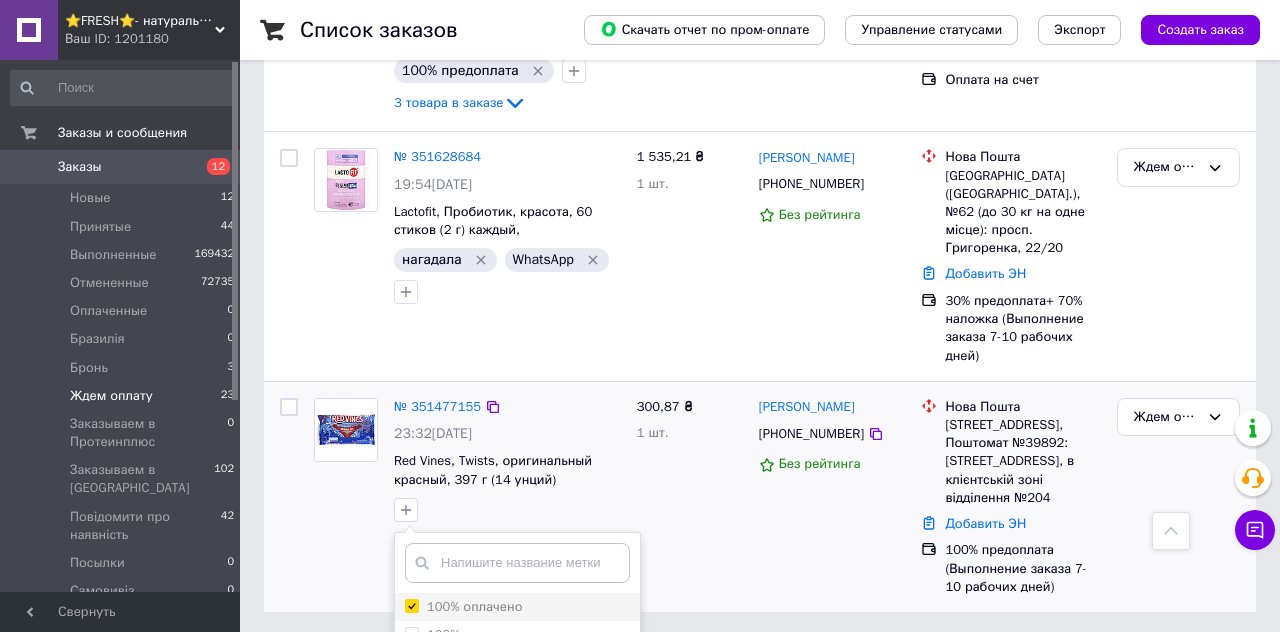 scroll, scrollTop: 4014, scrollLeft: 0, axis: vertical 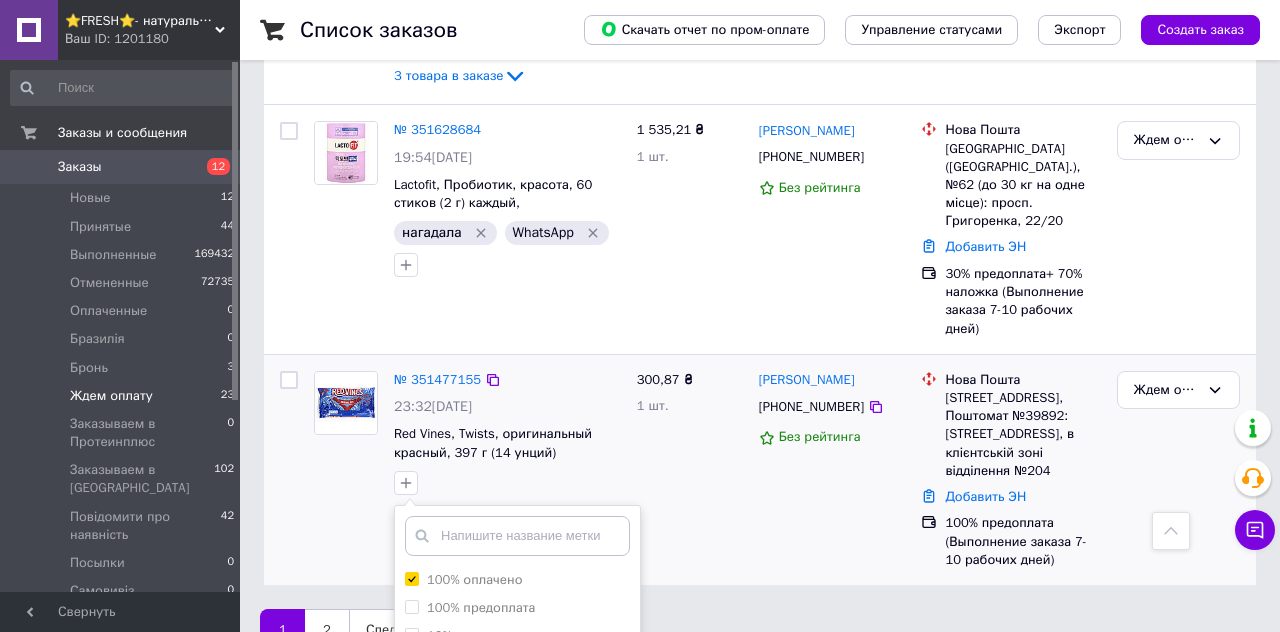click on "Добавить метку" at bounding box center [517, 902] 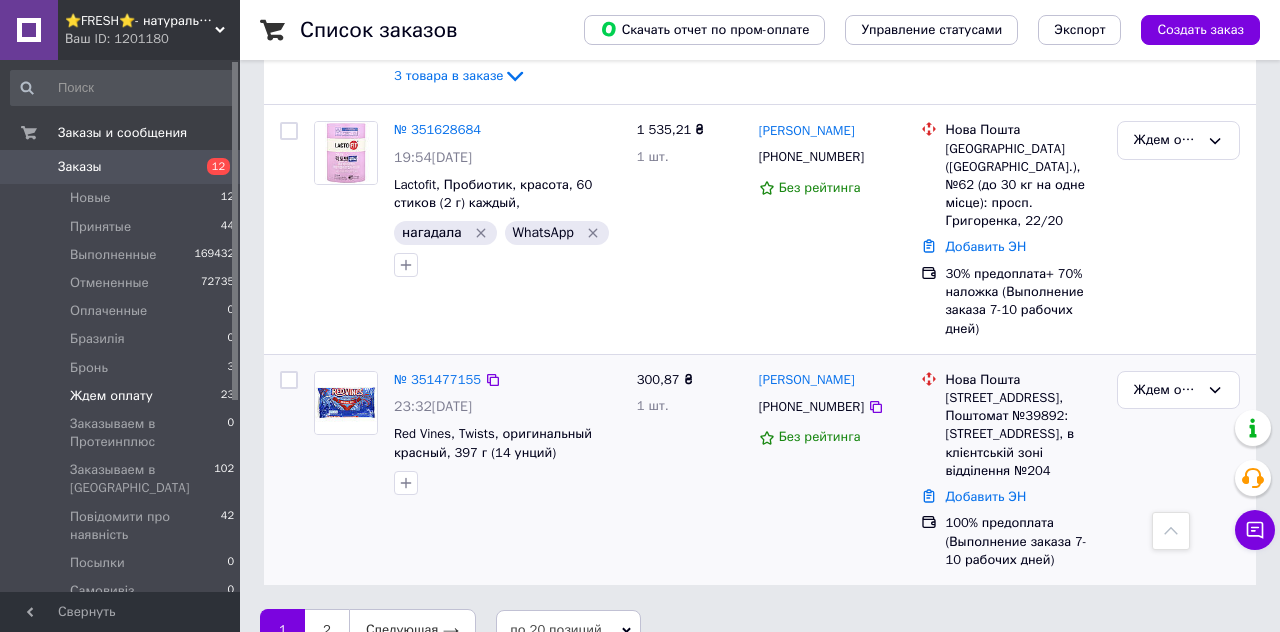 scroll, scrollTop: 3754, scrollLeft: 0, axis: vertical 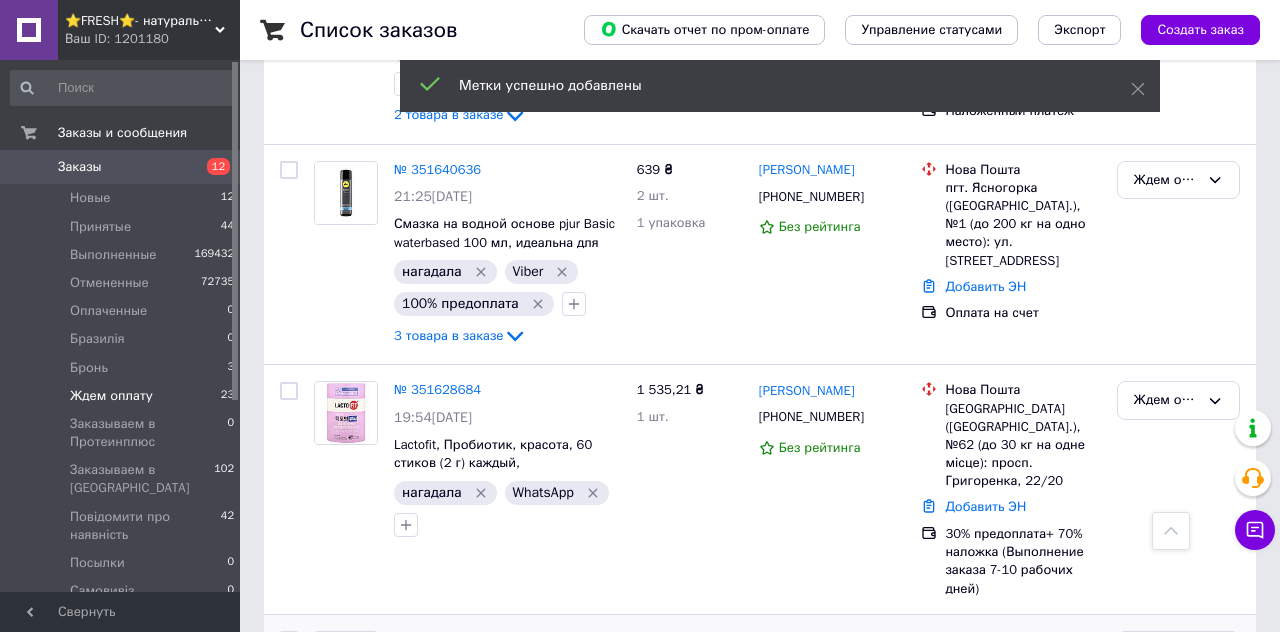 click on "Ждем оплату" at bounding box center [1166, 650] 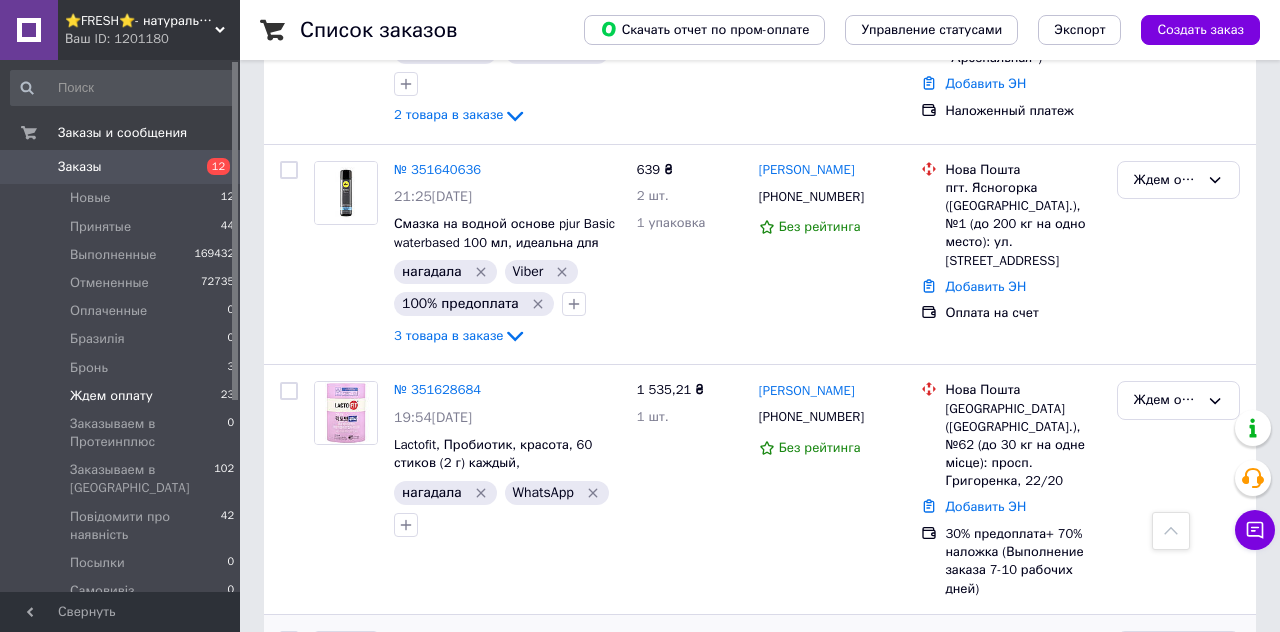 scroll, scrollTop: 235, scrollLeft: 0, axis: vertical 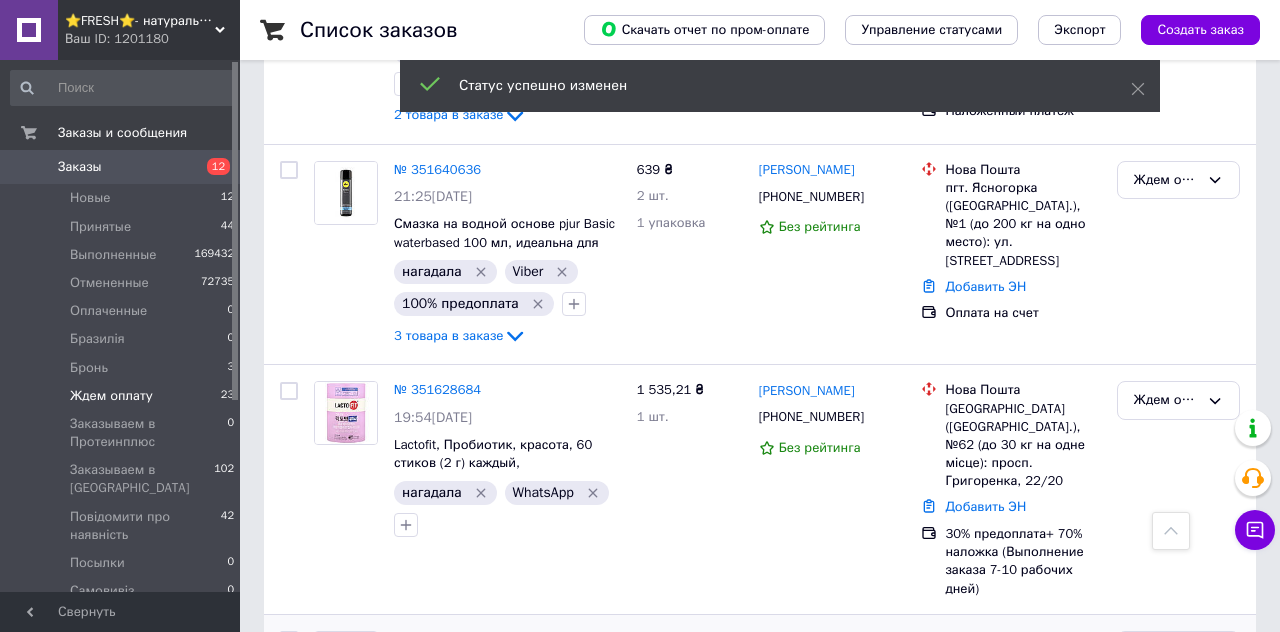 click on "№ 351477155" at bounding box center (437, 639) 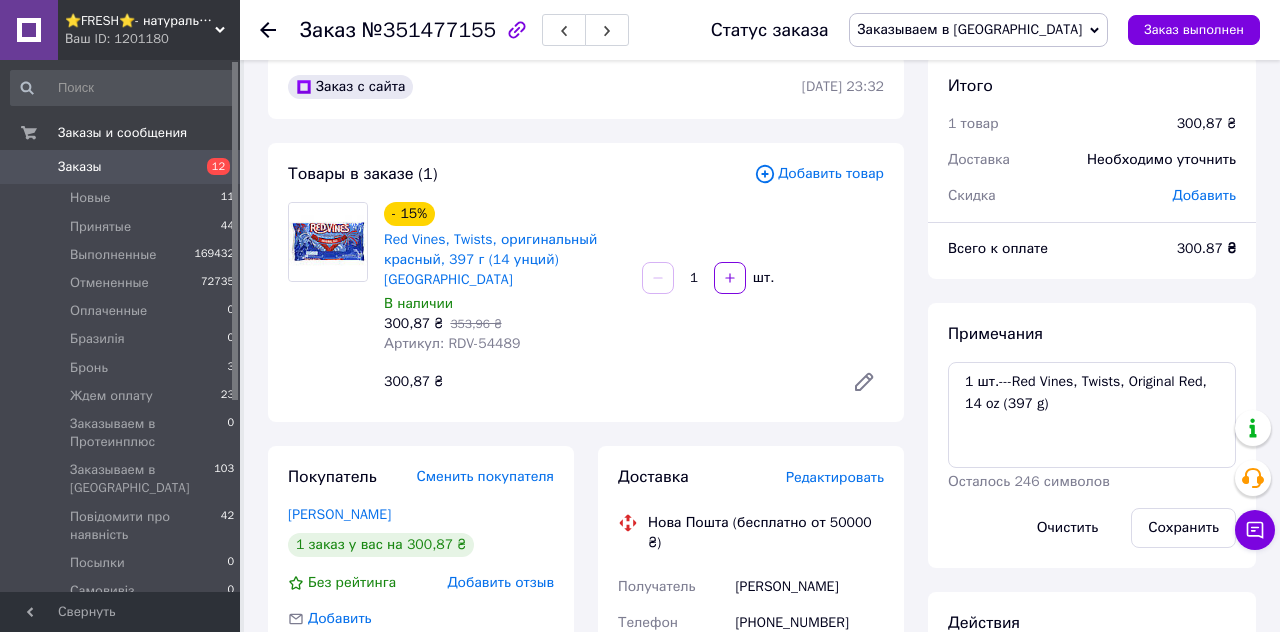 scroll, scrollTop: 22, scrollLeft: 0, axis: vertical 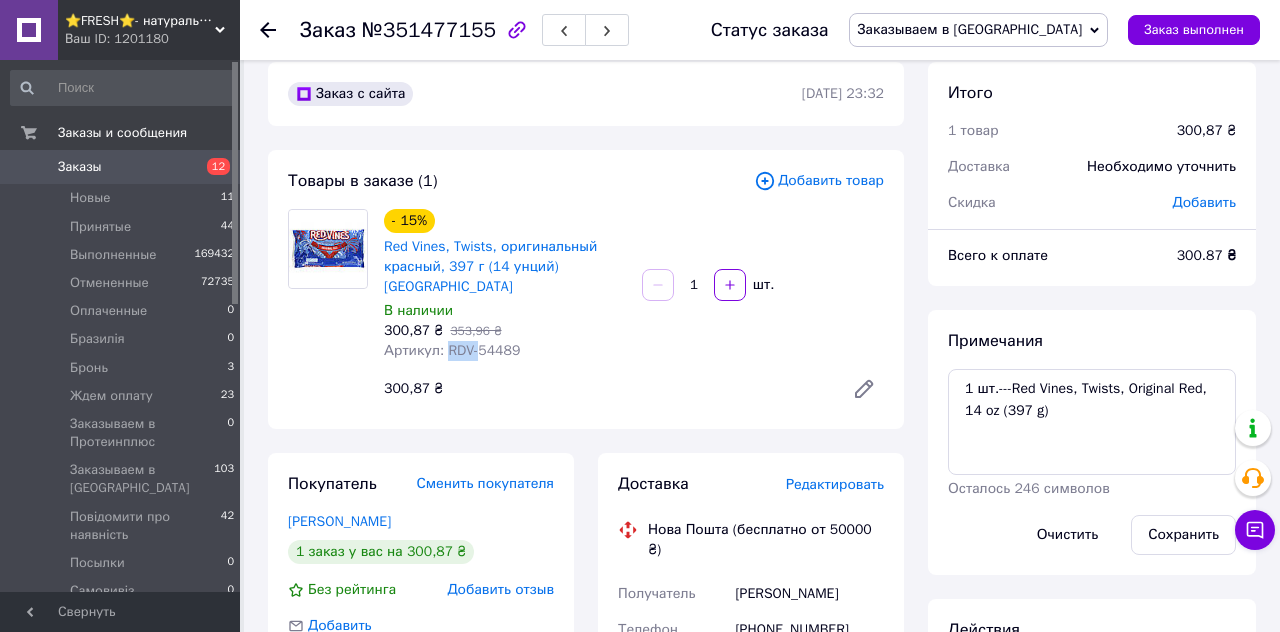 click on "300,87 ₴" at bounding box center (606, 389) 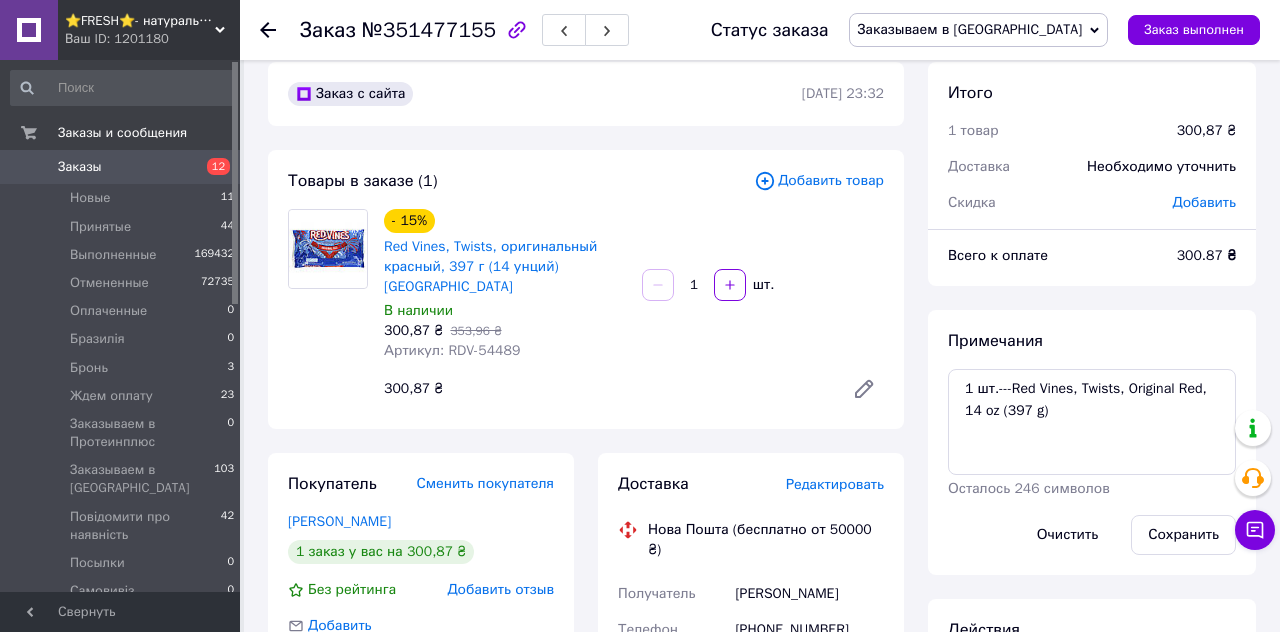 scroll, scrollTop: 20, scrollLeft: 0, axis: vertical 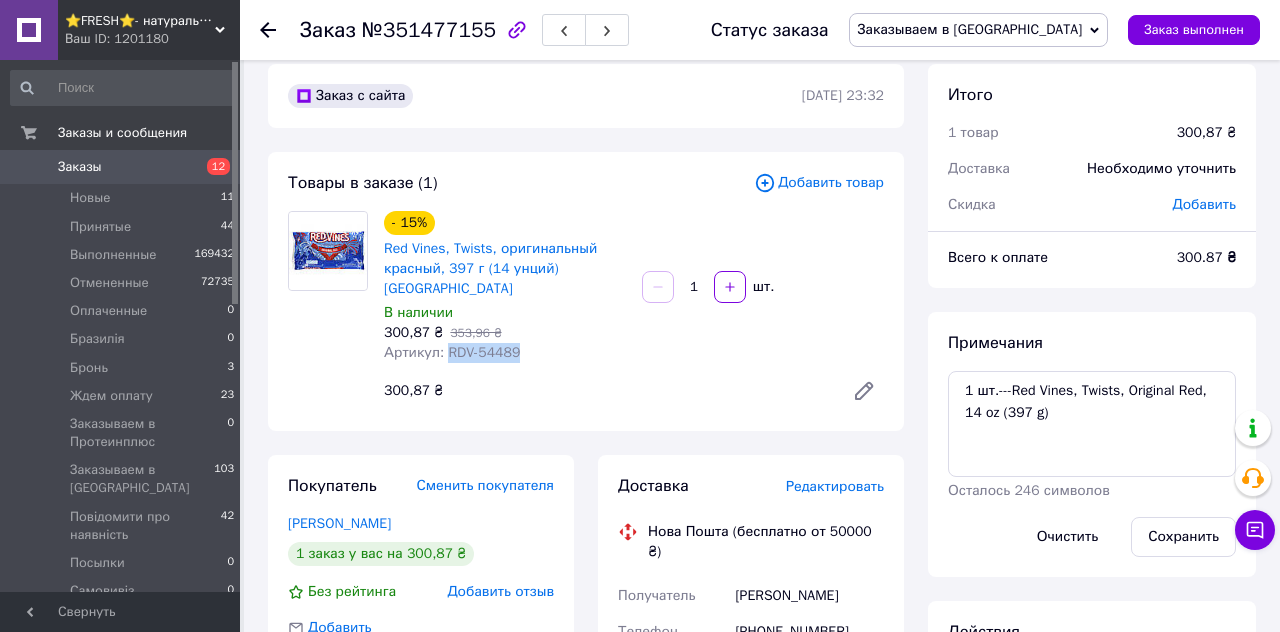 copy on "RDV-54489" 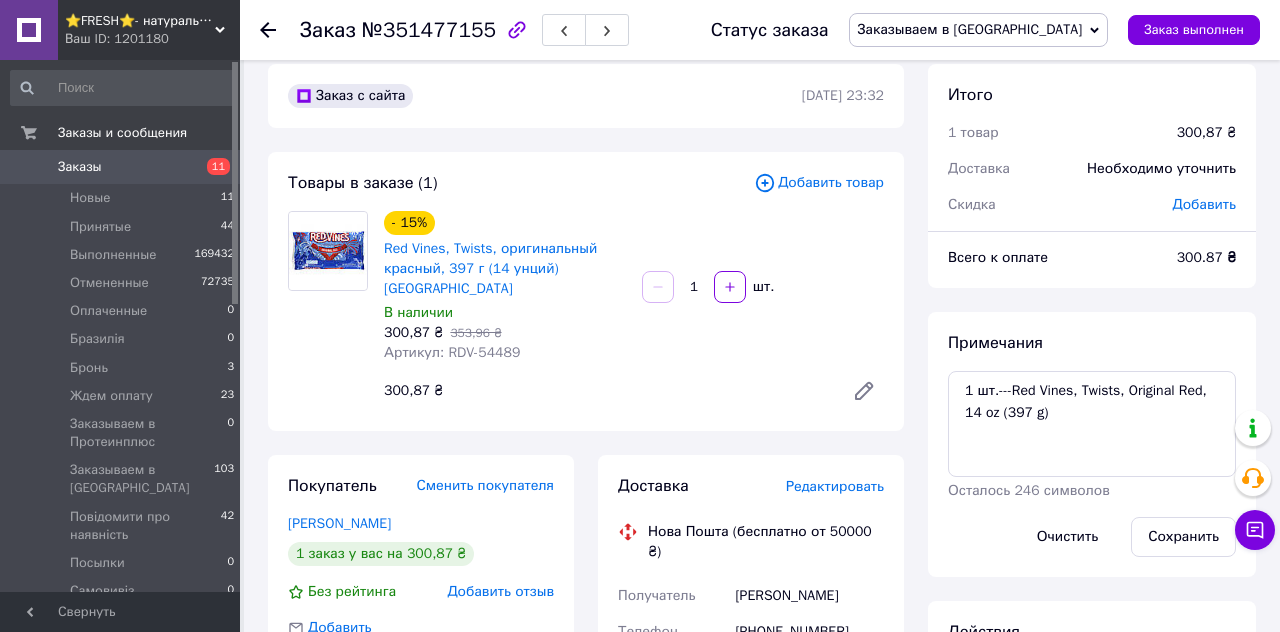 scroll, scrollTop: 20, scrollLeft: 0, axis: vertical 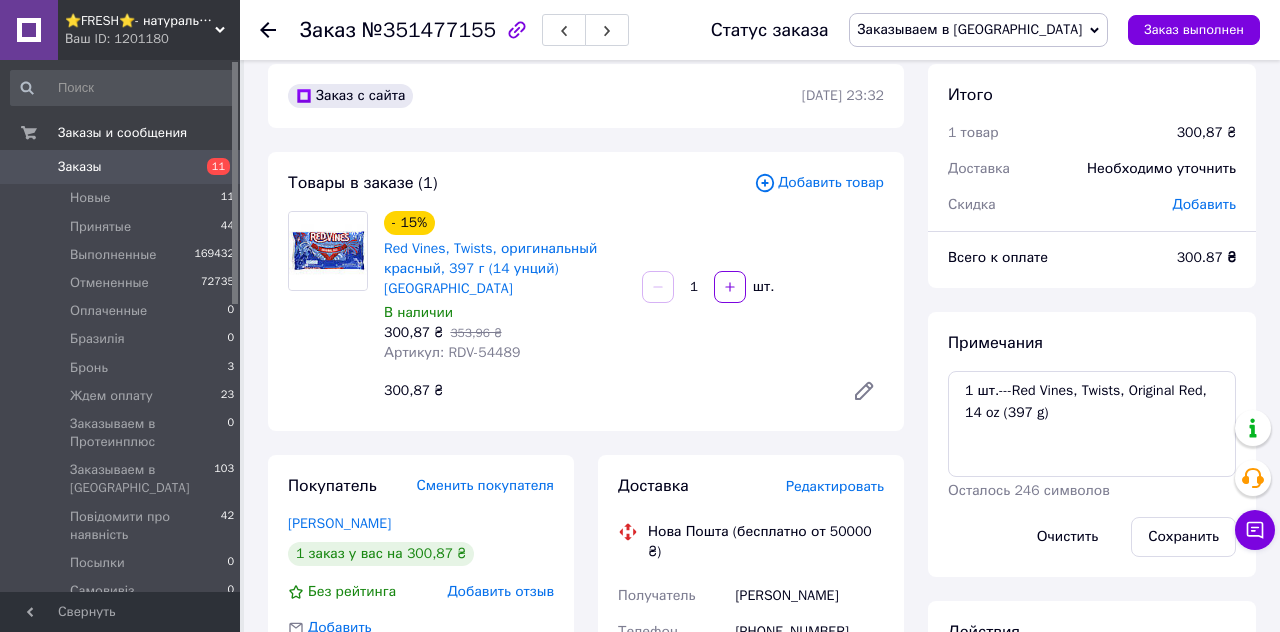 click on "Заказы" at bounding box center (121, 167) 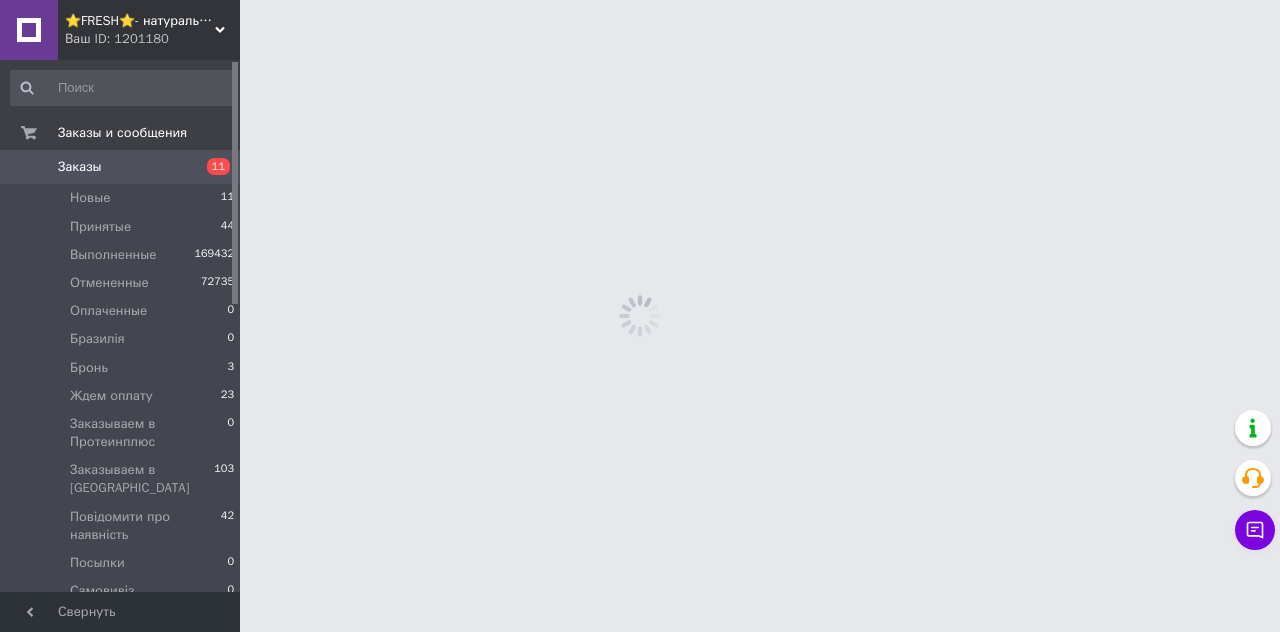 scroll, scrollTop: 0, scrollLeft: 0, axis: both 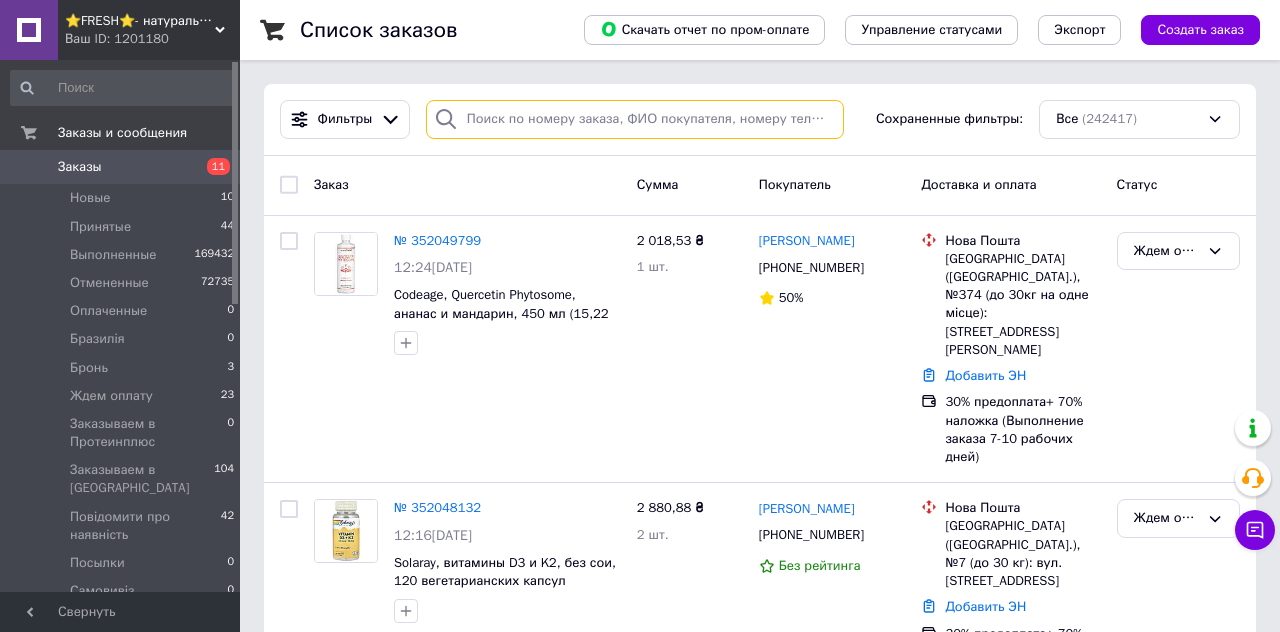 click at bounding box center (635, 119) 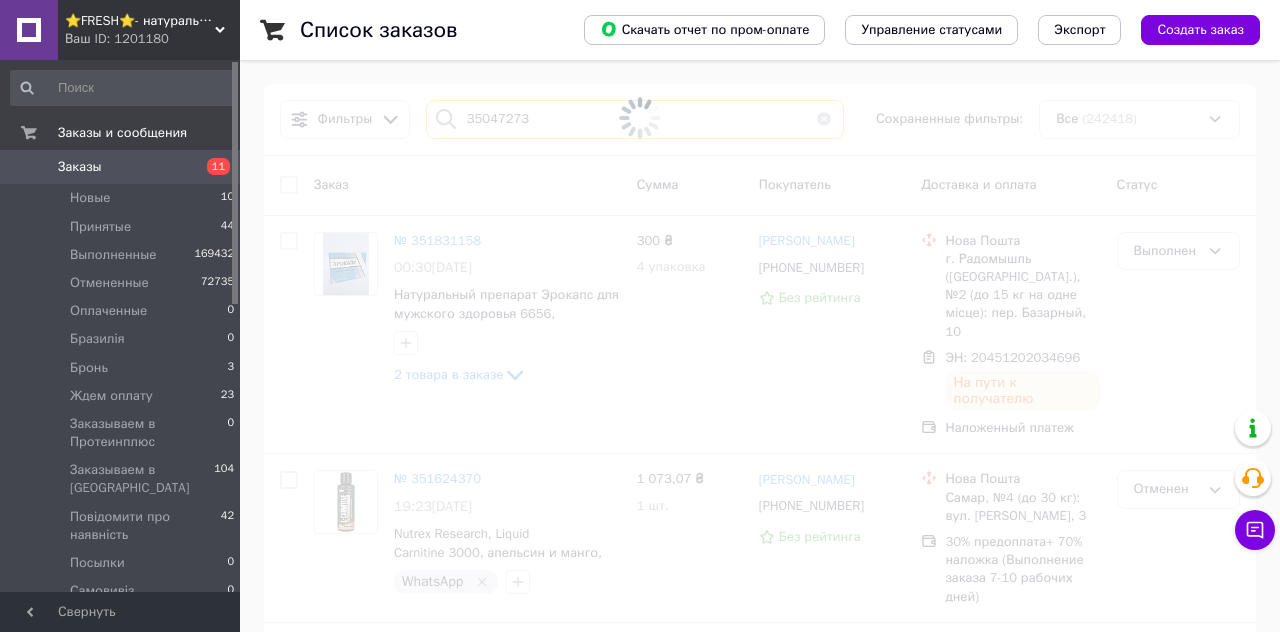 type on "350472739" 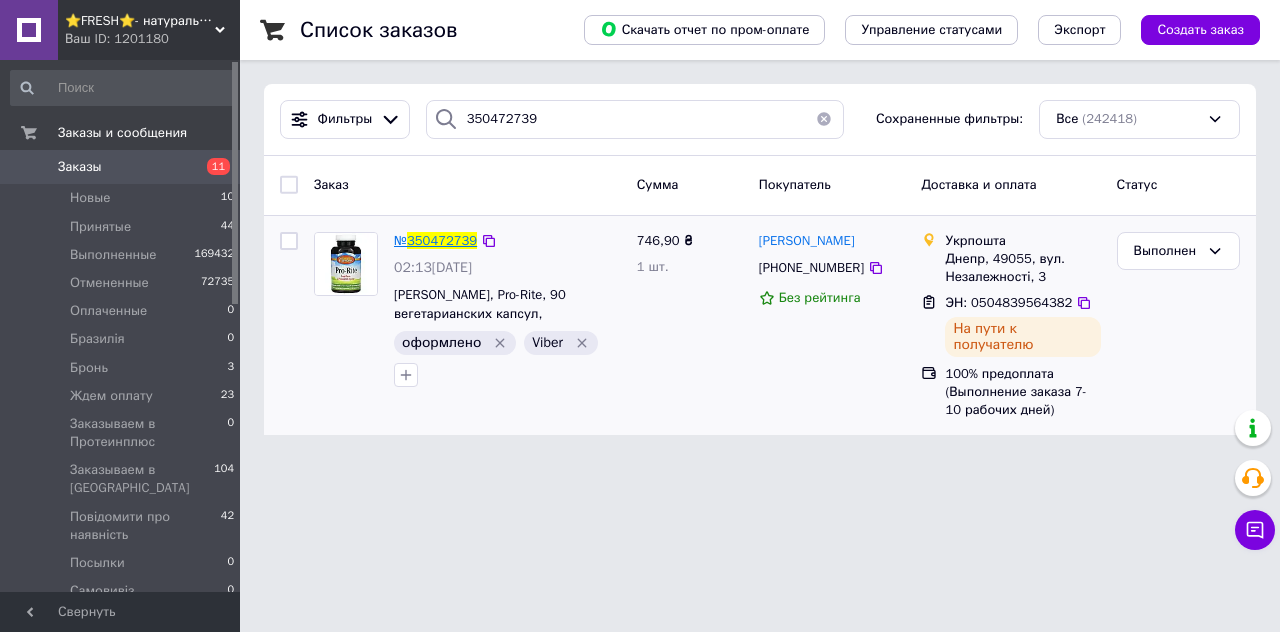 click on "350472739" at bounding box center [442, 240] 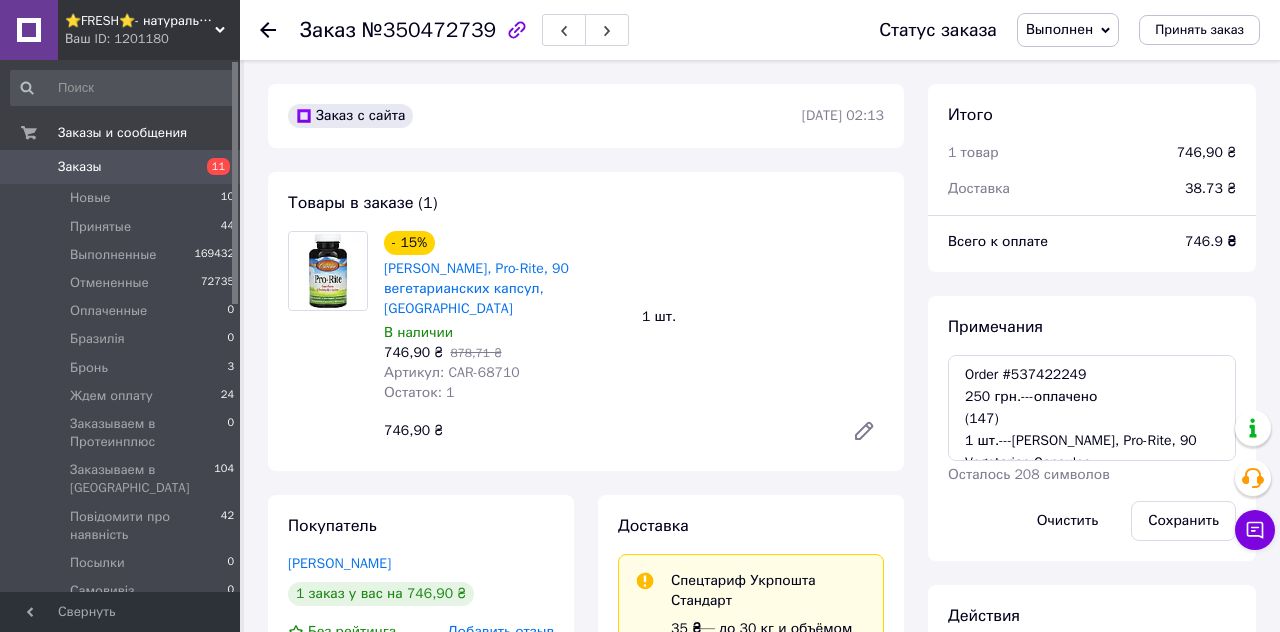 scroll, scrollTop: 292, scrollLeft: 0, axis: vertical 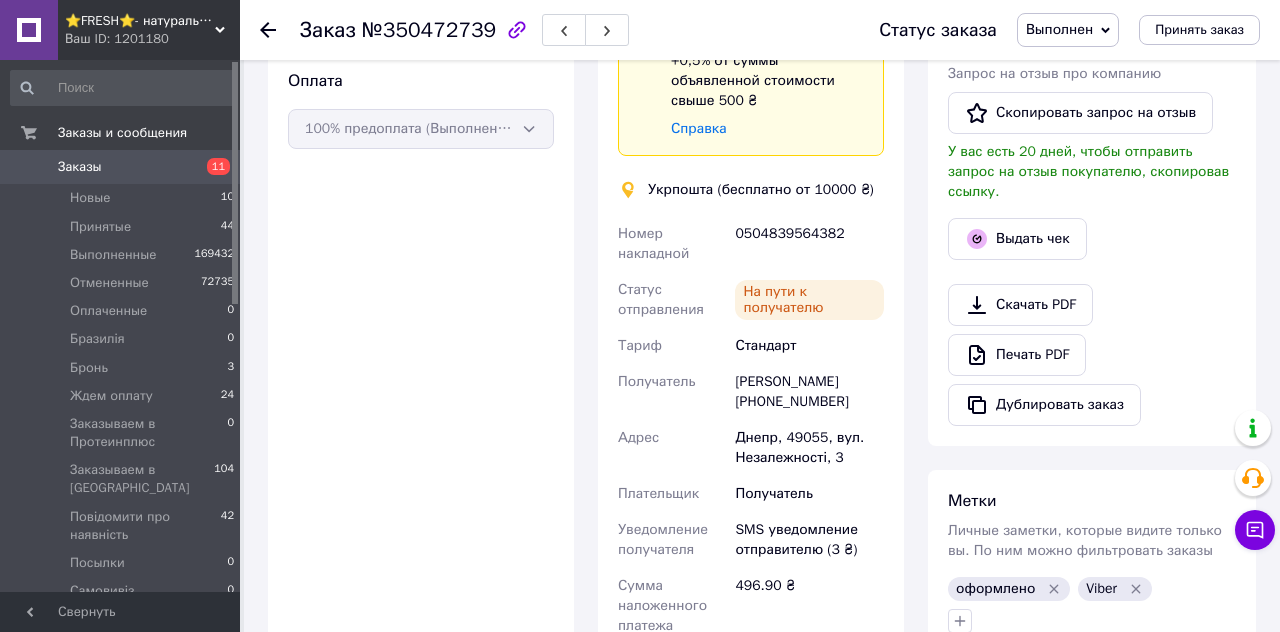 click on "Заказы" at bounding box center (80, 167) 